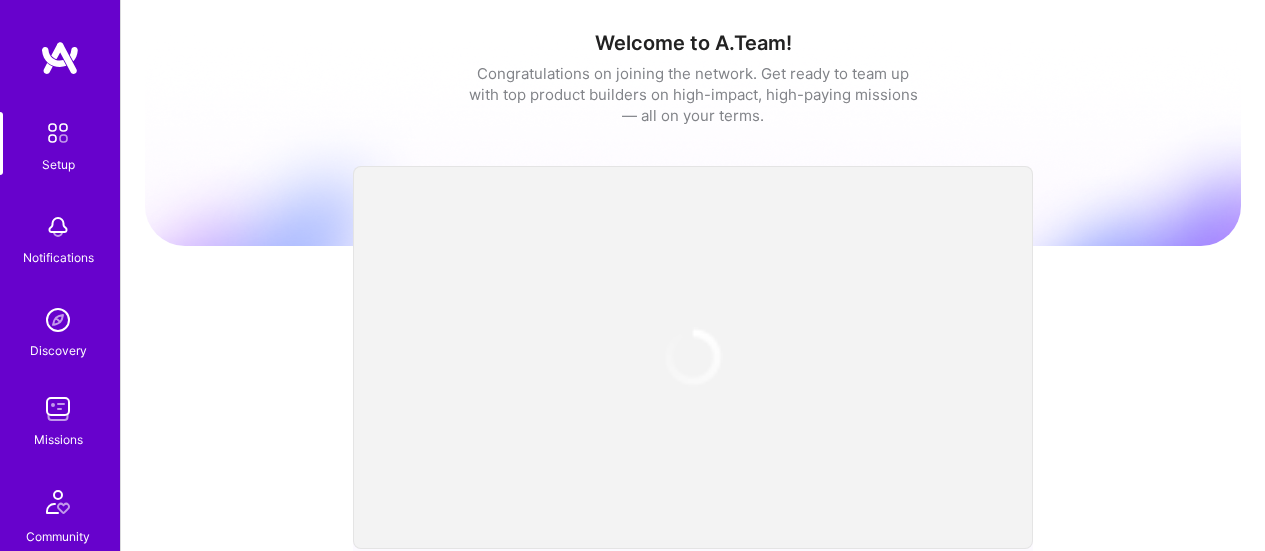 scroll, scrollTop: 0, scrollLeft: 0, axis: both 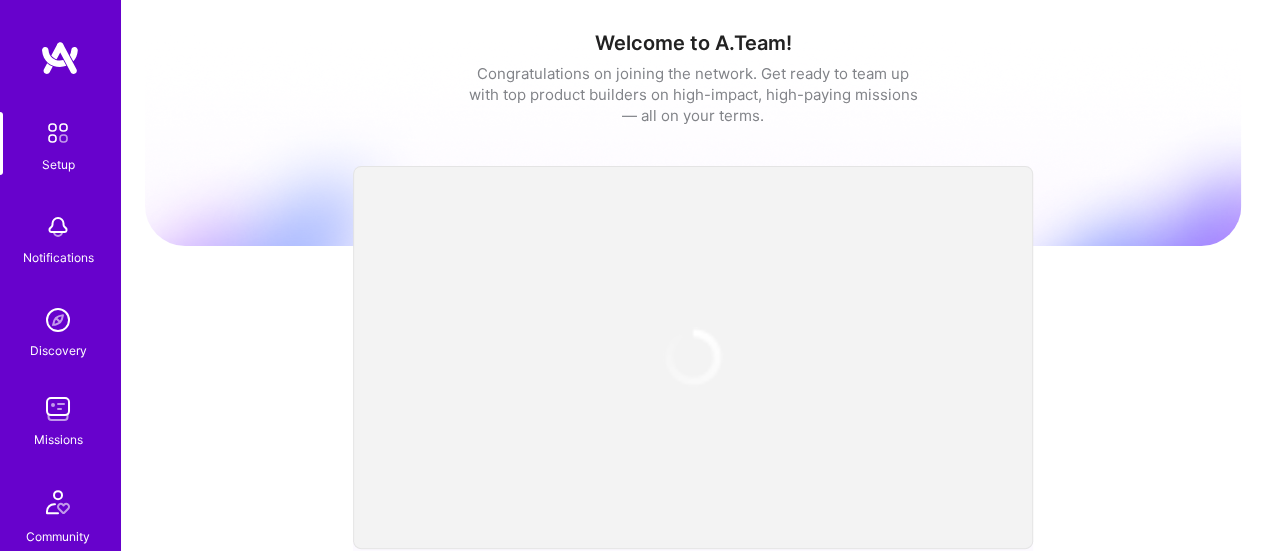 click at bounding box center (58, 409) 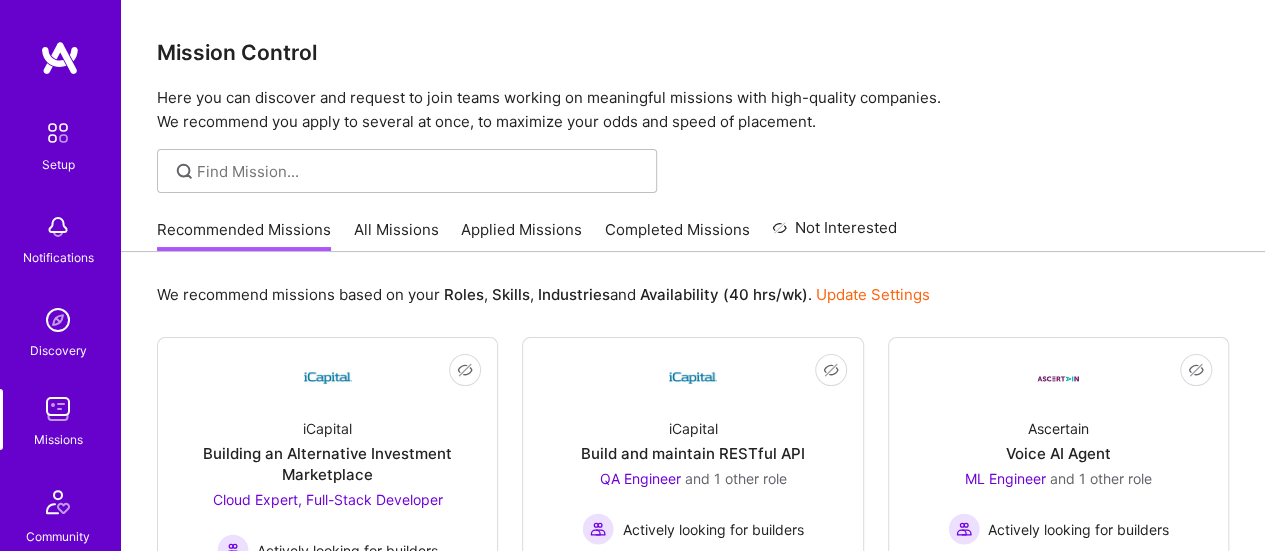 click on "All Missions" at bounding box center [396, 235] 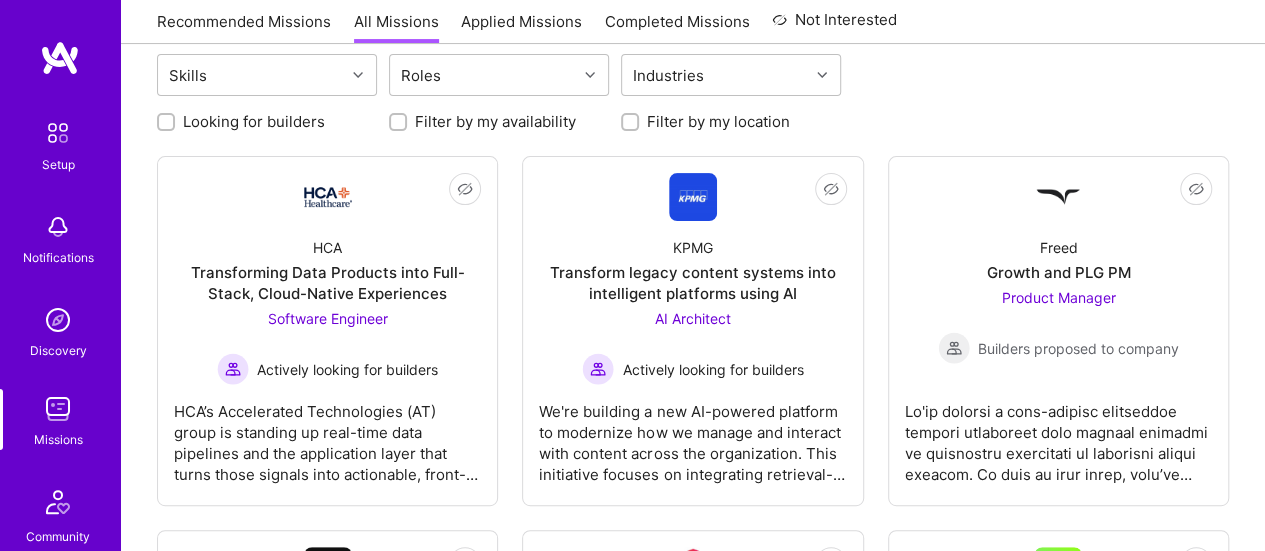 scroll, scrollTop: 286, scrollLeft: 0, axis: vertical 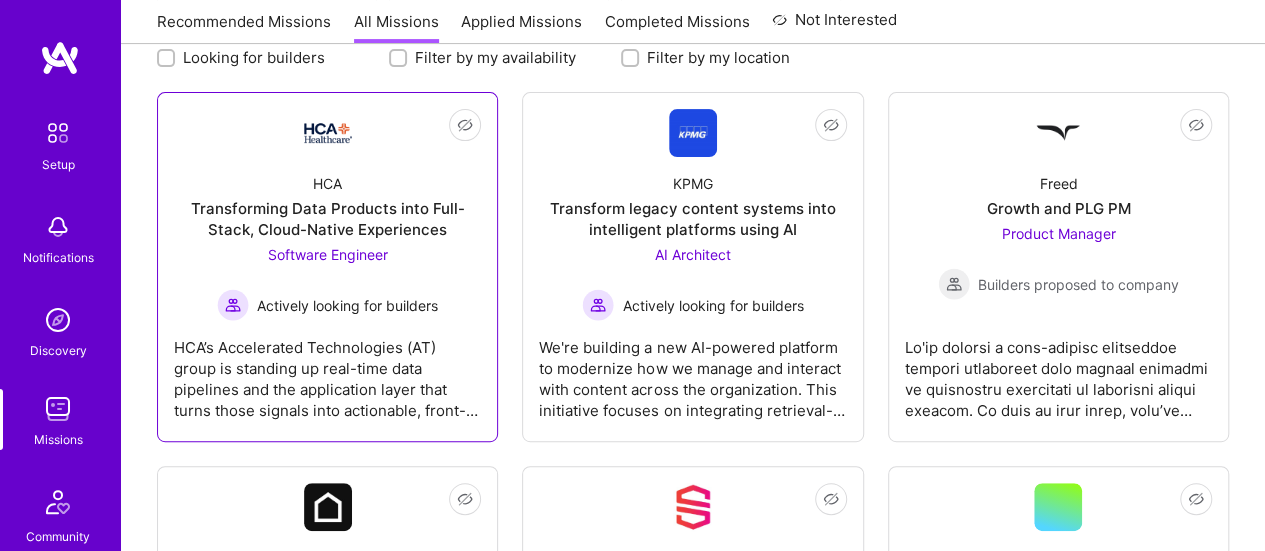 click on "Transforming Data Products into Full-Stack, Cloud-Native Experiences" at bounding box center (327, 219) 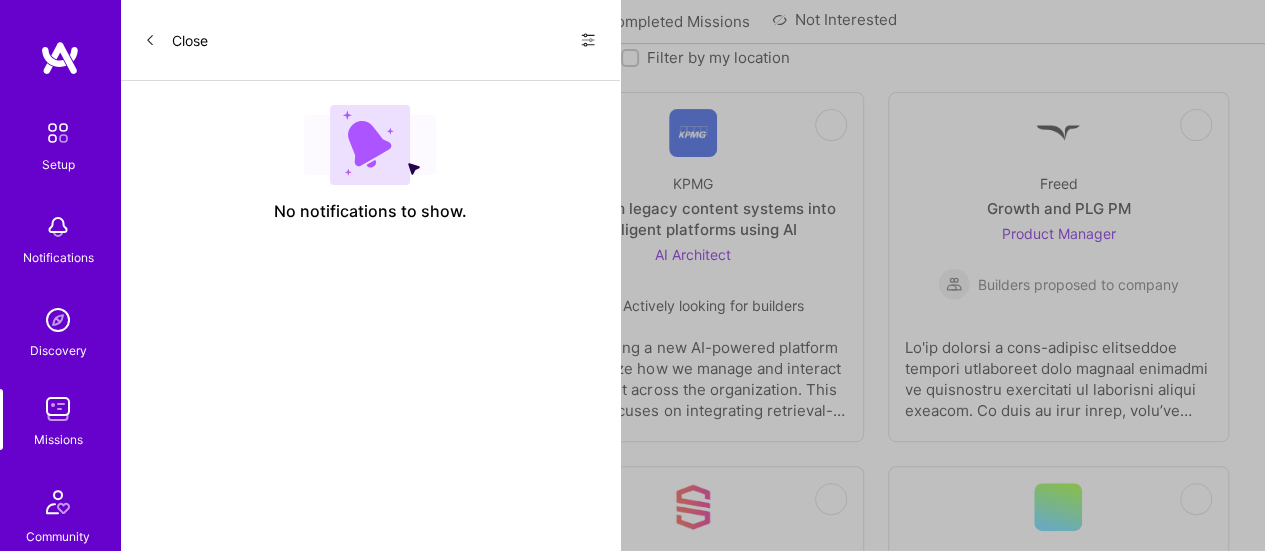 scroll, scrollTop: 0, scrollLeft: 0, axis: both 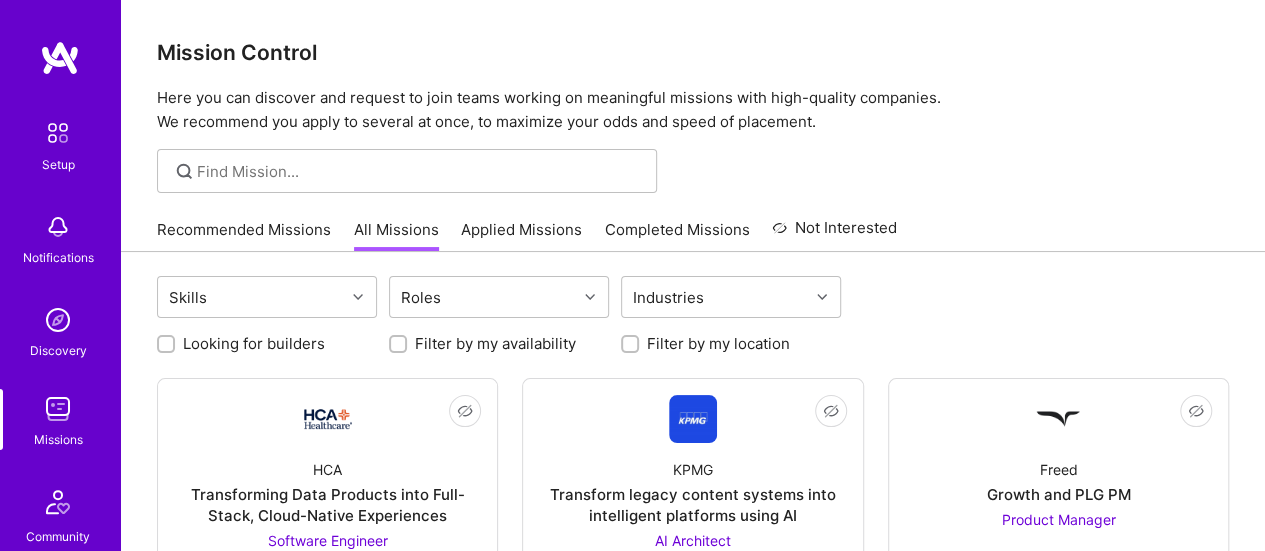 click on "Applied Missions" at bounding box center [521, 235] 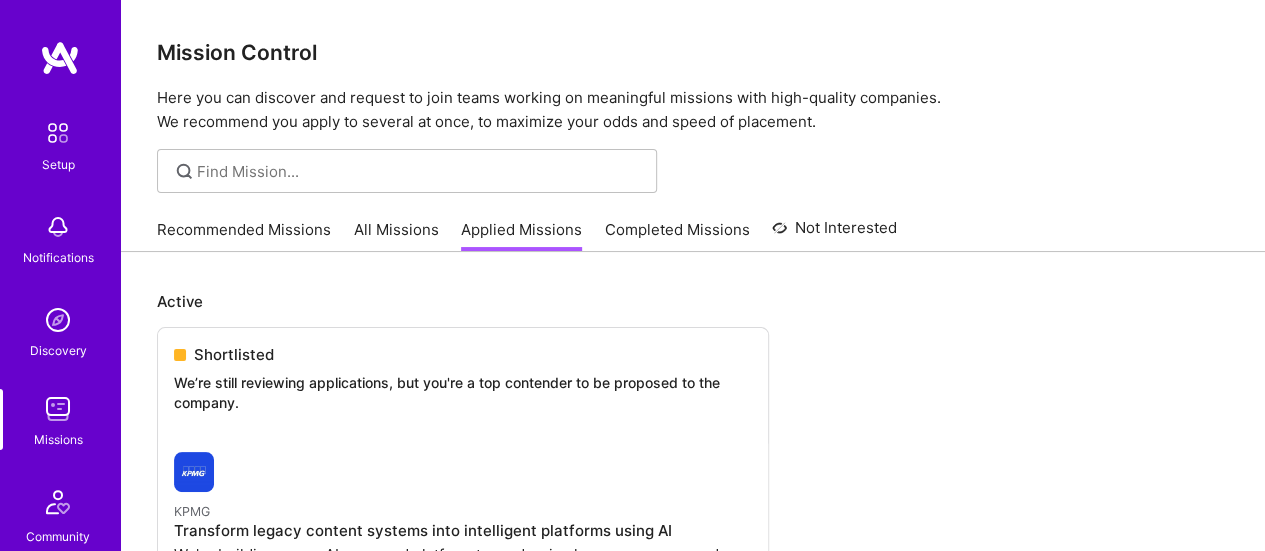 click on "Completed Missions" at bounding box center (677, 235) 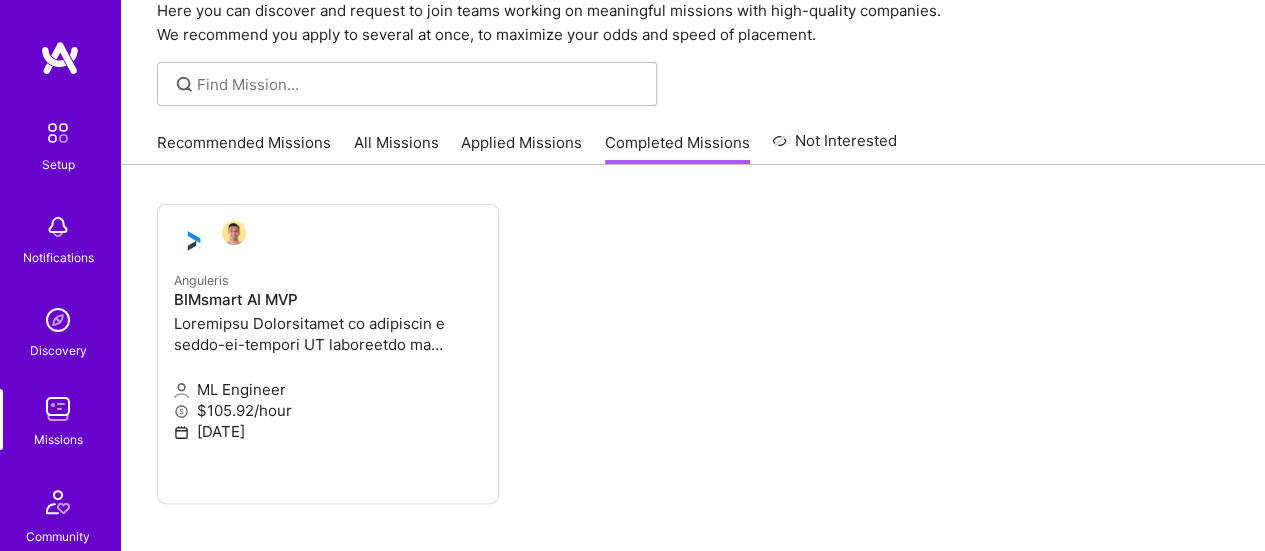 scroll, scrollTop: 110, scrollLeft: 0, axis: vertical 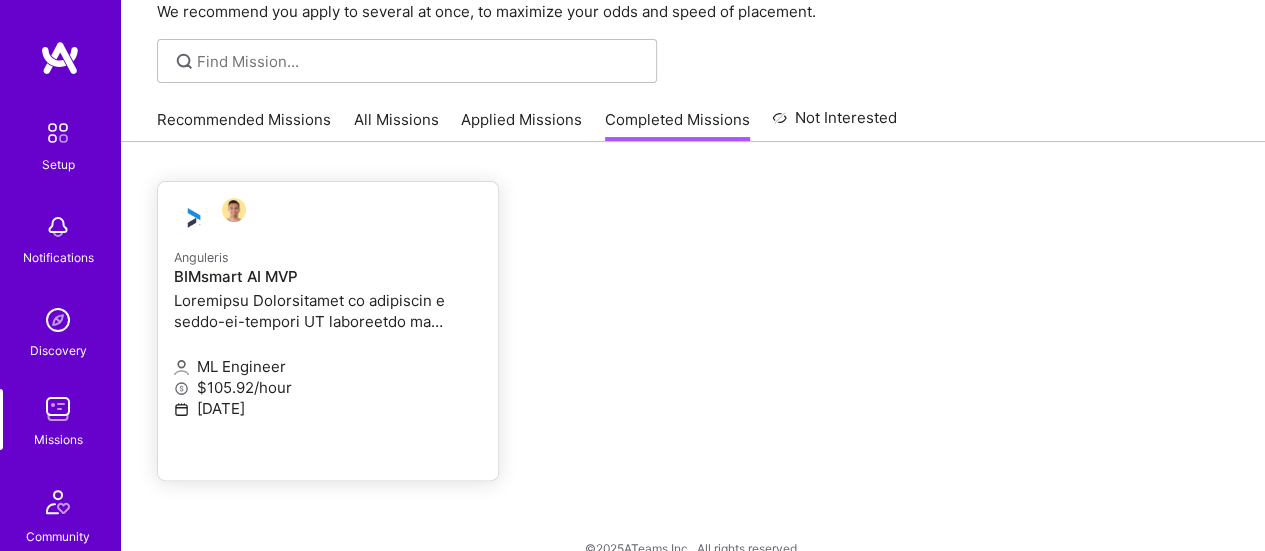 click on "Anguleris" at bounding box center (328, 257) 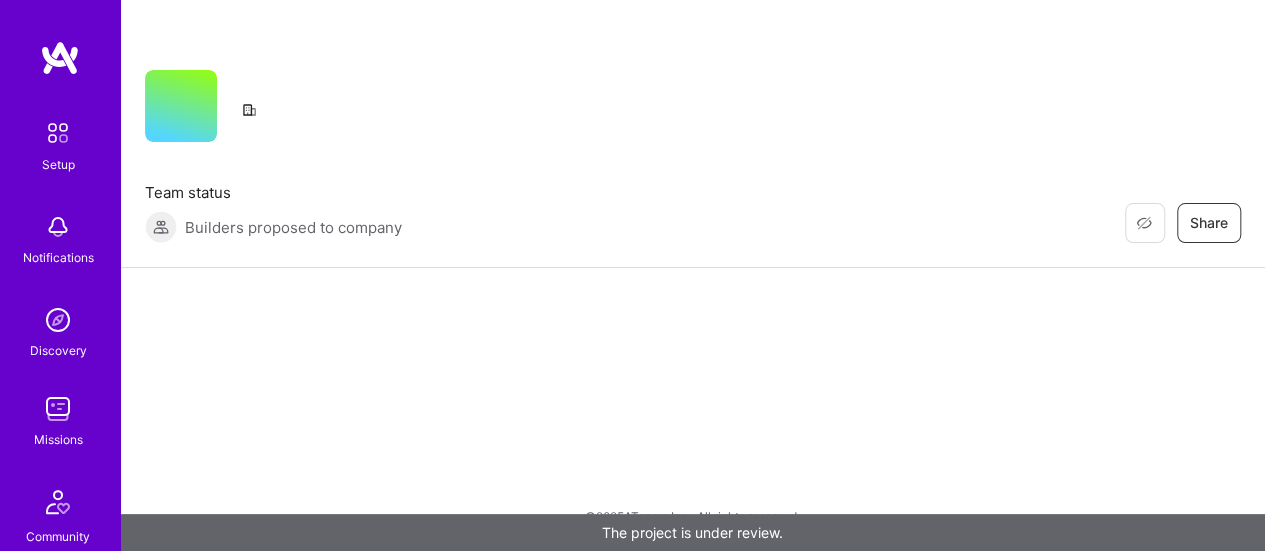 scroll, scrollTop: 0, scrollLeft: 0, axis: both 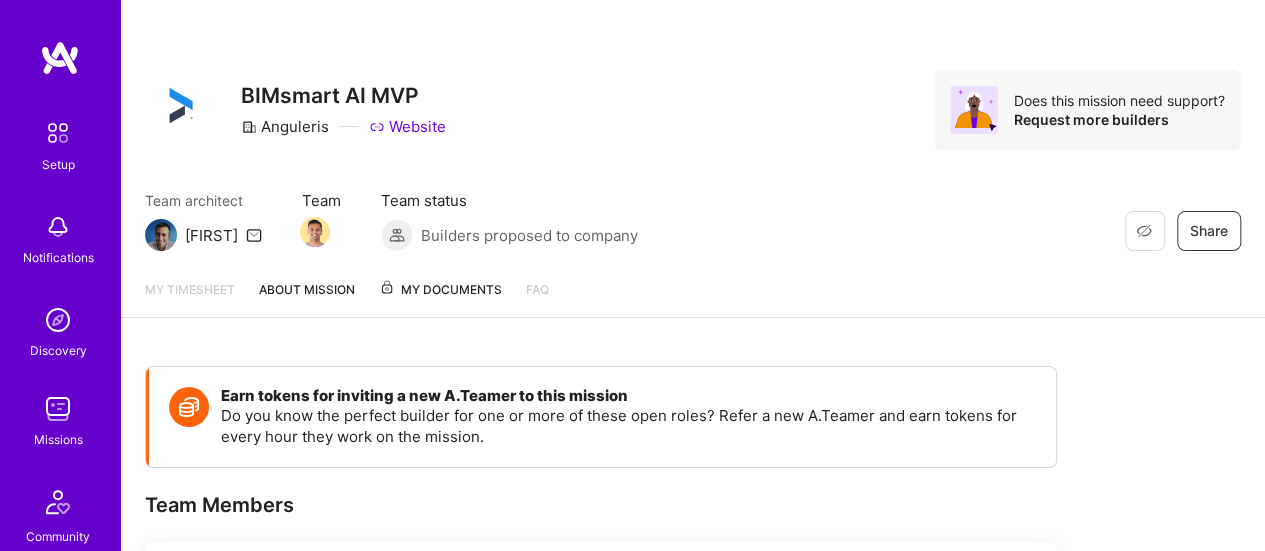 click on "My Documents" at bounding box center [440, 290] 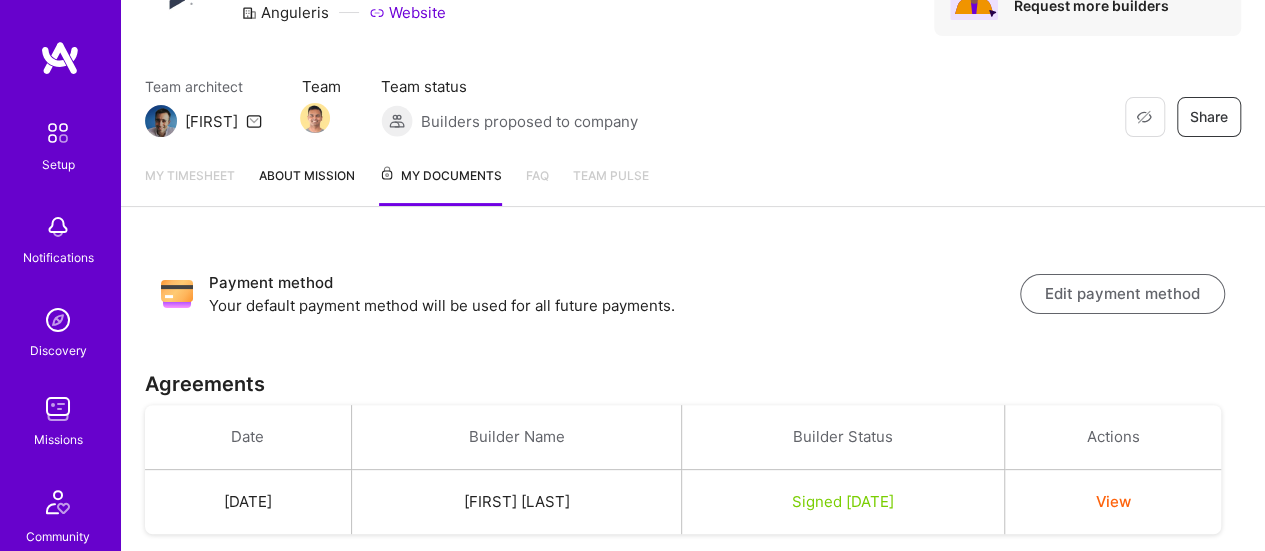 scroll, scrollTop: 0, scrollLeft: 0, axis: both 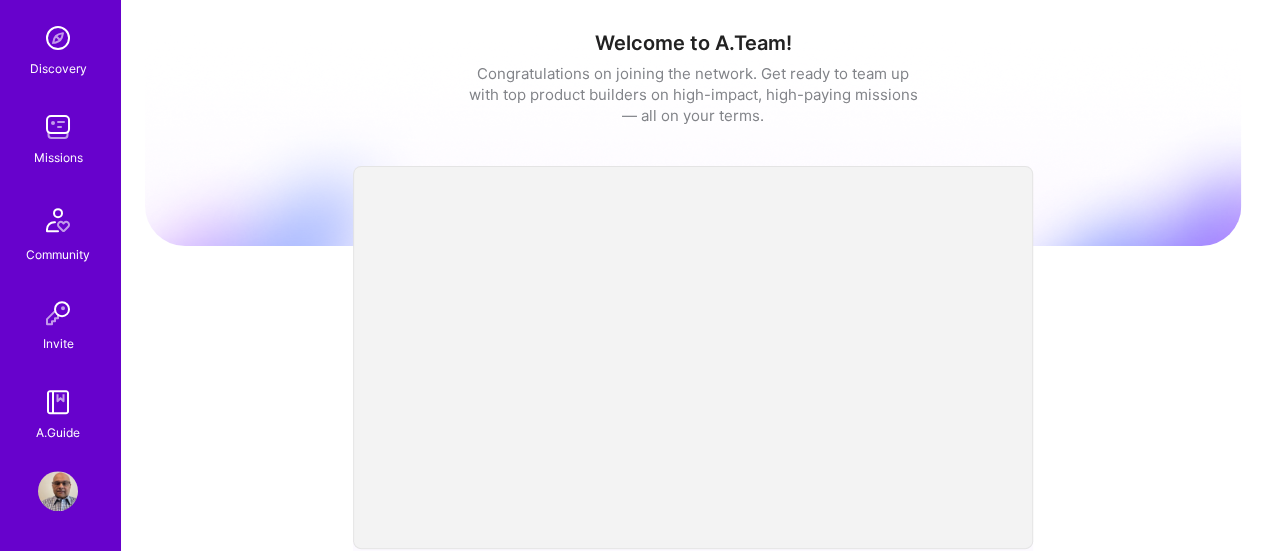 click at bounding box center (58, 491) 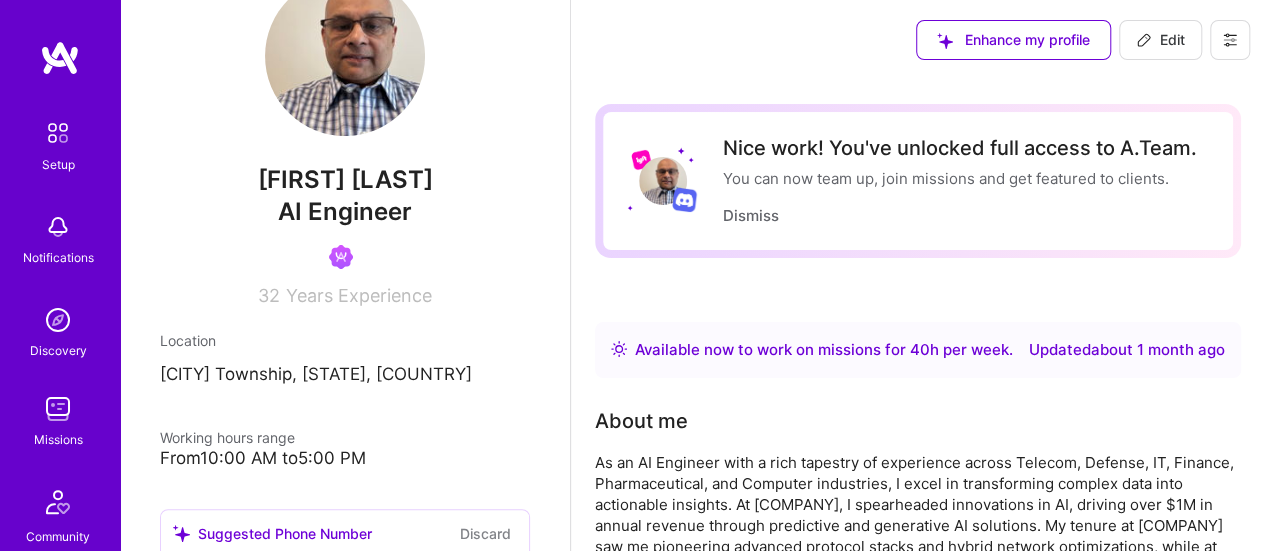 scroll, scrollTop: 0, scrollLeft: 0, axis: both 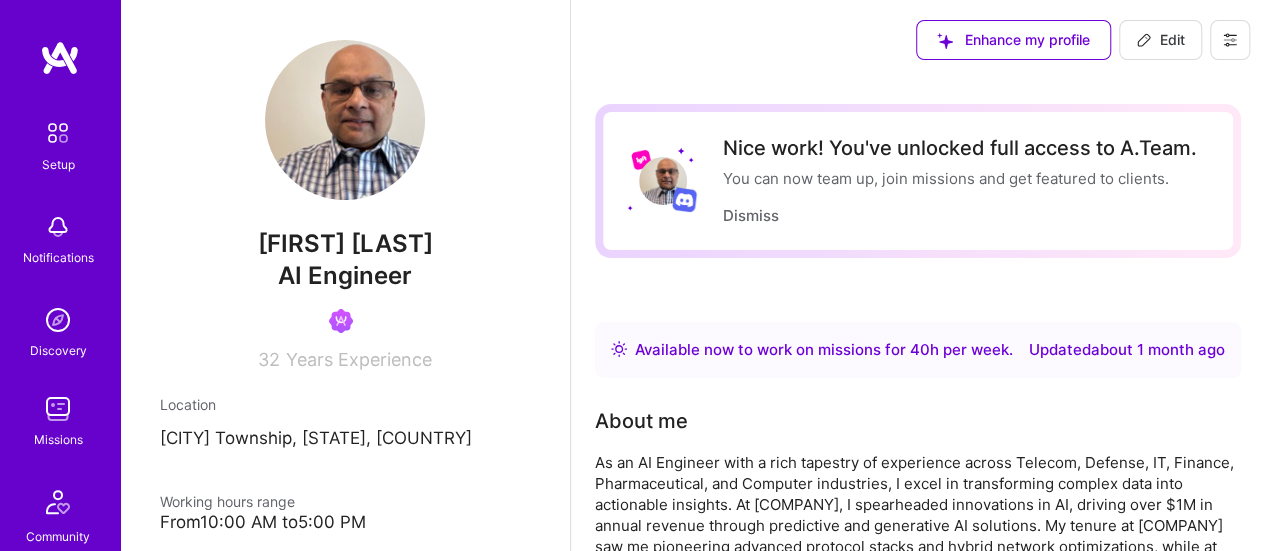 click at bounding box center [58, 409] 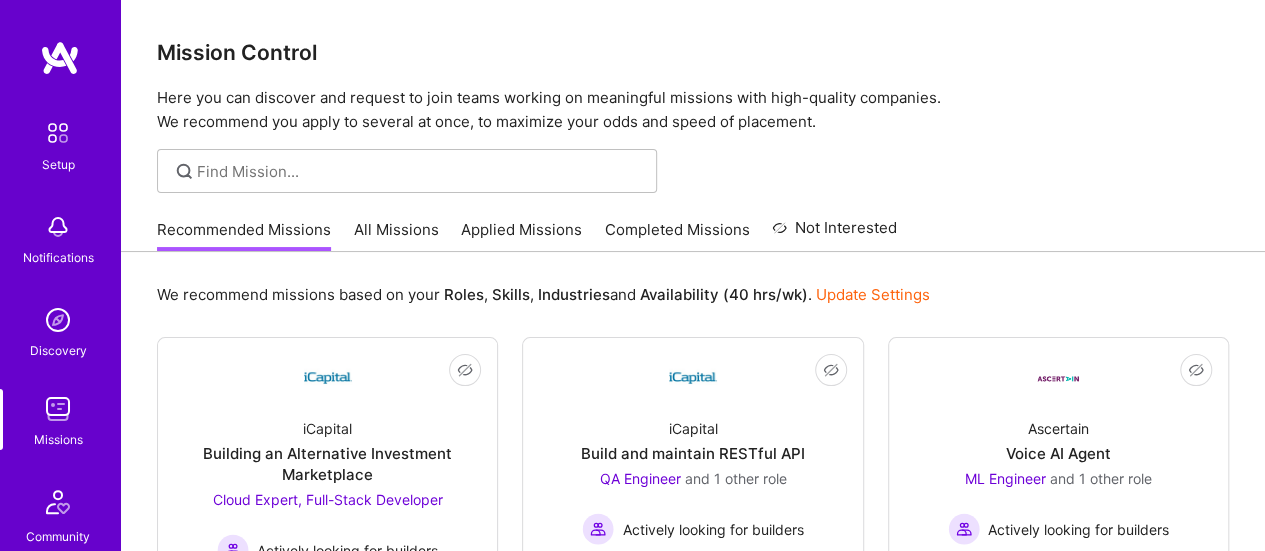 click on "All Missions" at bounding box center (396, 235) 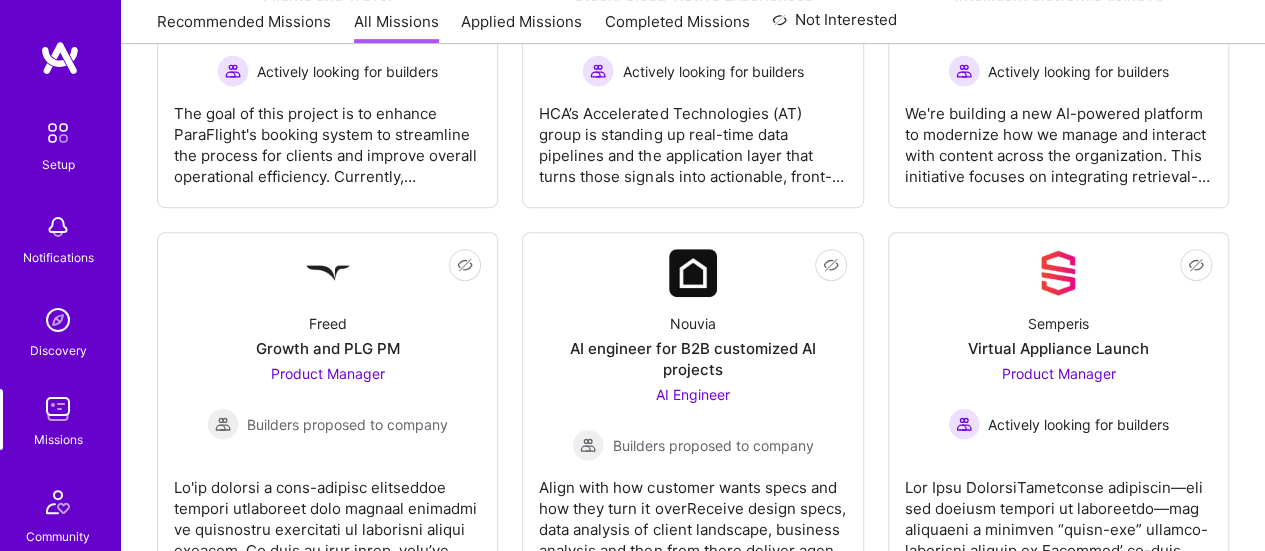 scroll, scrollTop: 348, scrollLeft: 0, axis: vertical 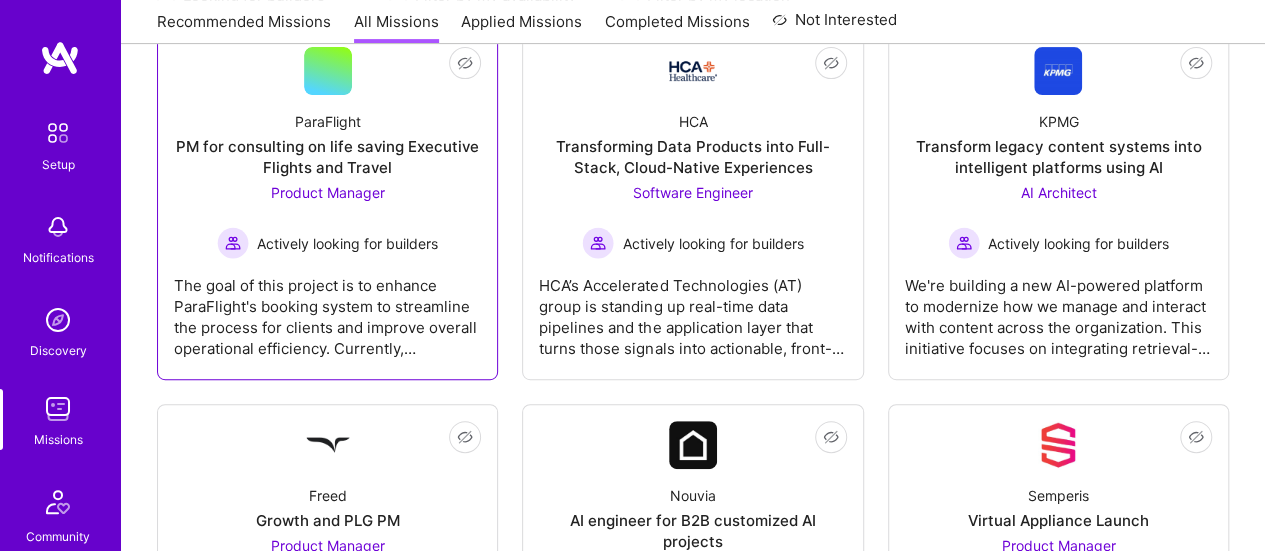 click on "The goal of this project is to enhance ParaFlight's booking system to streamline the process for clients and improve overall operational efficiency. Currently, ParaFlight's booking system lacks real-time updates and customization options, leading to inefficiencies in booking private jet and helicopter services. The project involves improving the booking platform with real-time availability updates, personalized customization features, and seamless integrations. We are looking for a Product Manager to ensure a user-friendly interface that meets client needs effectively." at bounding box center (327, 309) 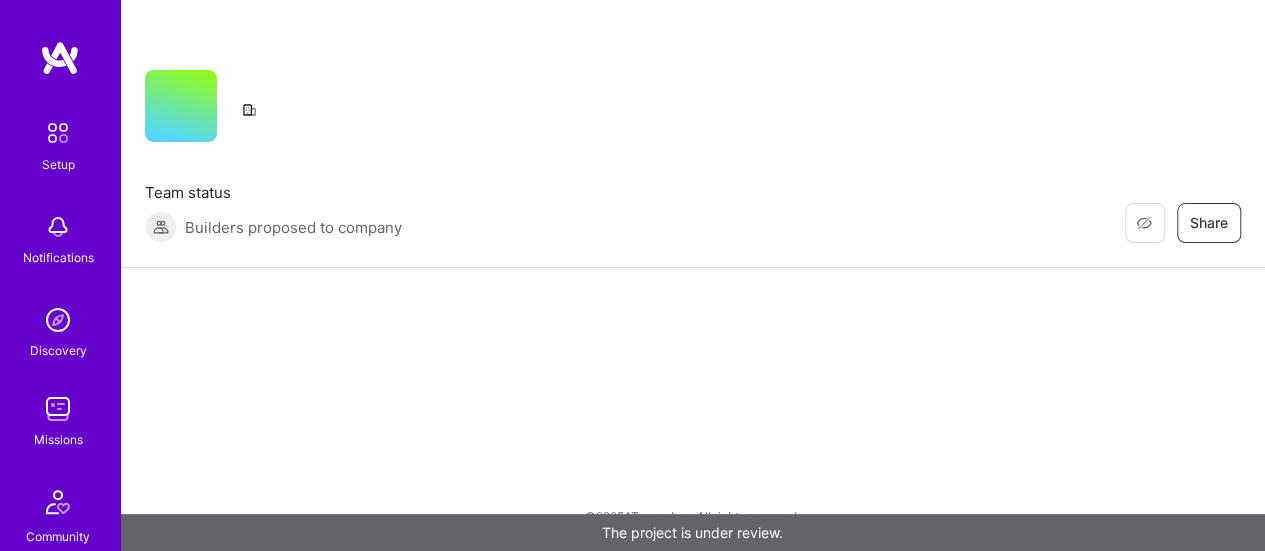 scroll, scrollTop: 0, scrollLeft: 0, axis: both 